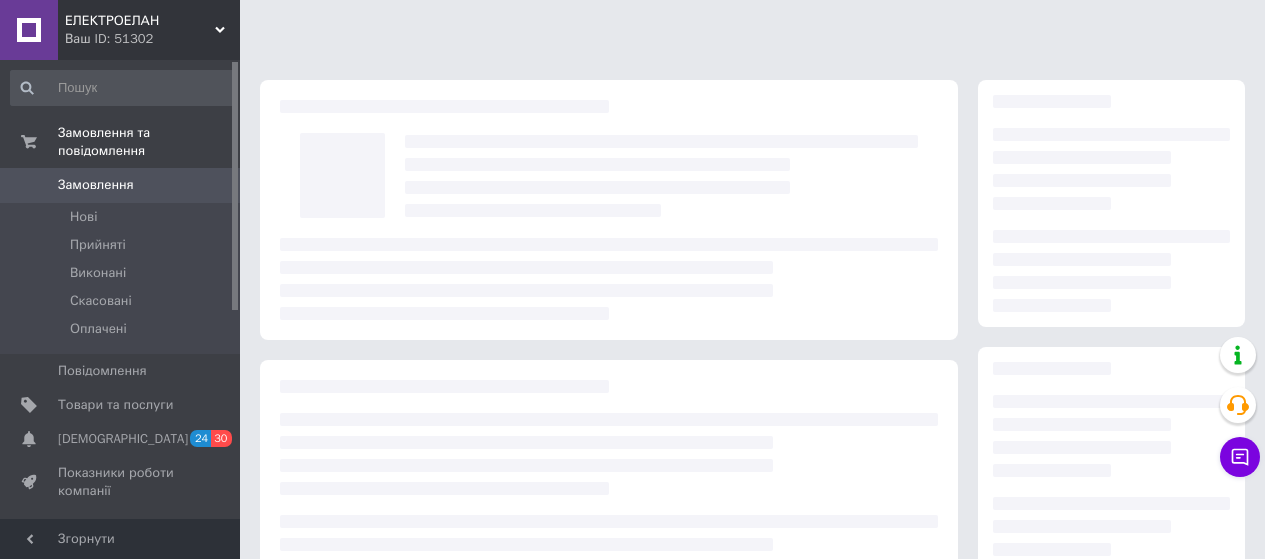 scroll, scrollTop: 0, scrollLeft: 0, axis: both 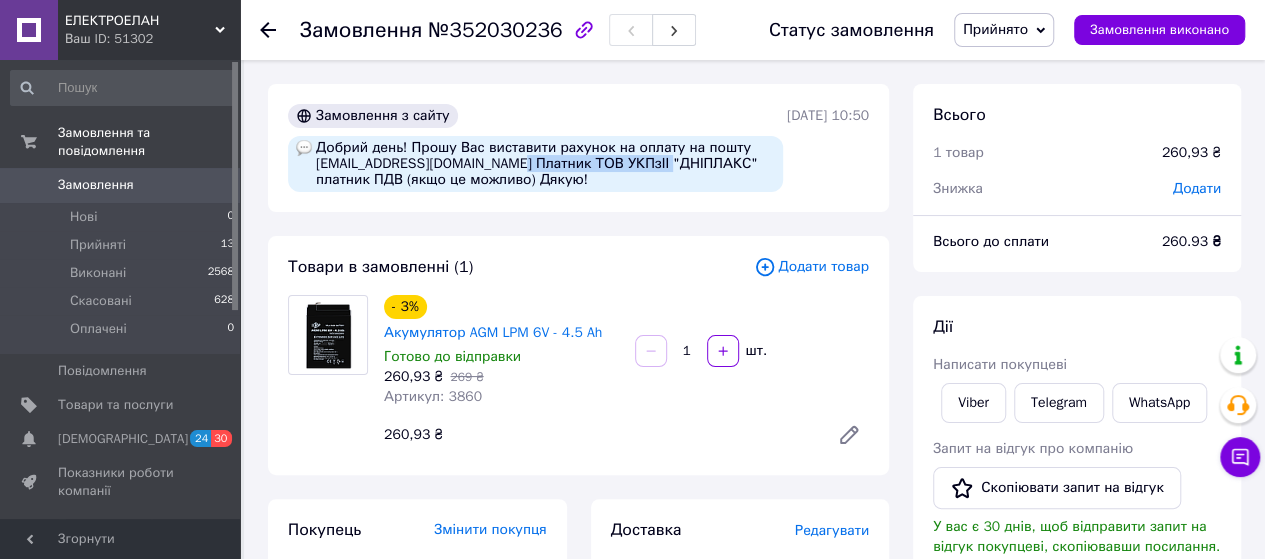 drag, startPoint x: 511, startPoint y: 166, endPoint x: 662, endPoint y: 167, distance: 151.00331 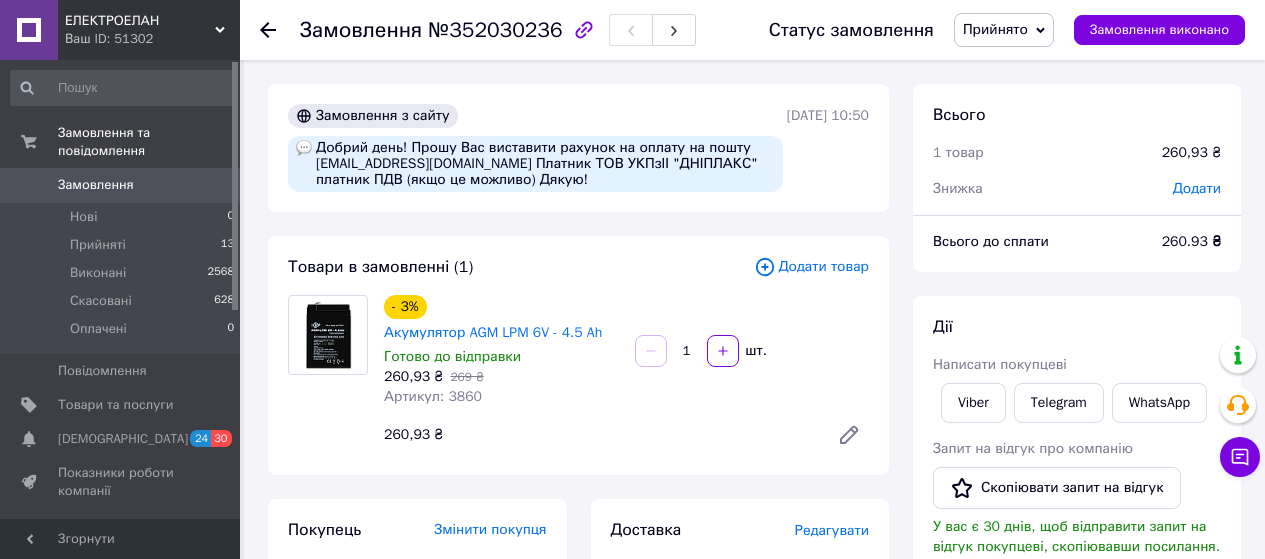 scroll, scrollTop: 0, scrollLeft: 0, axis: both 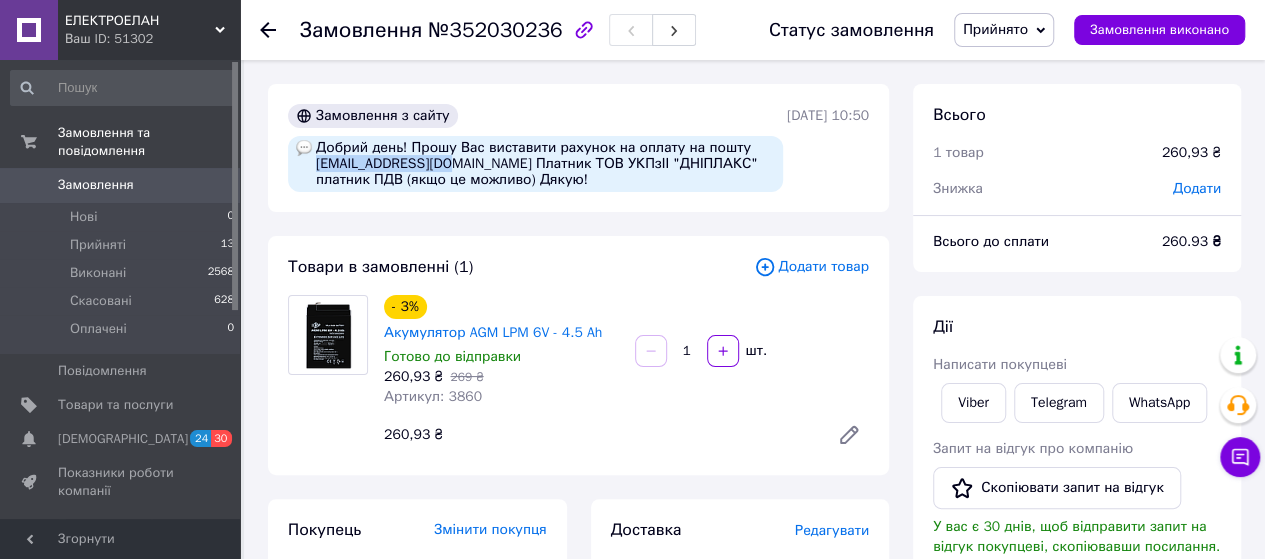 drag, startPoint x: 447, startPoint y: 164, endPoint x: 317, endPoint y: 165, distance: 130.00385 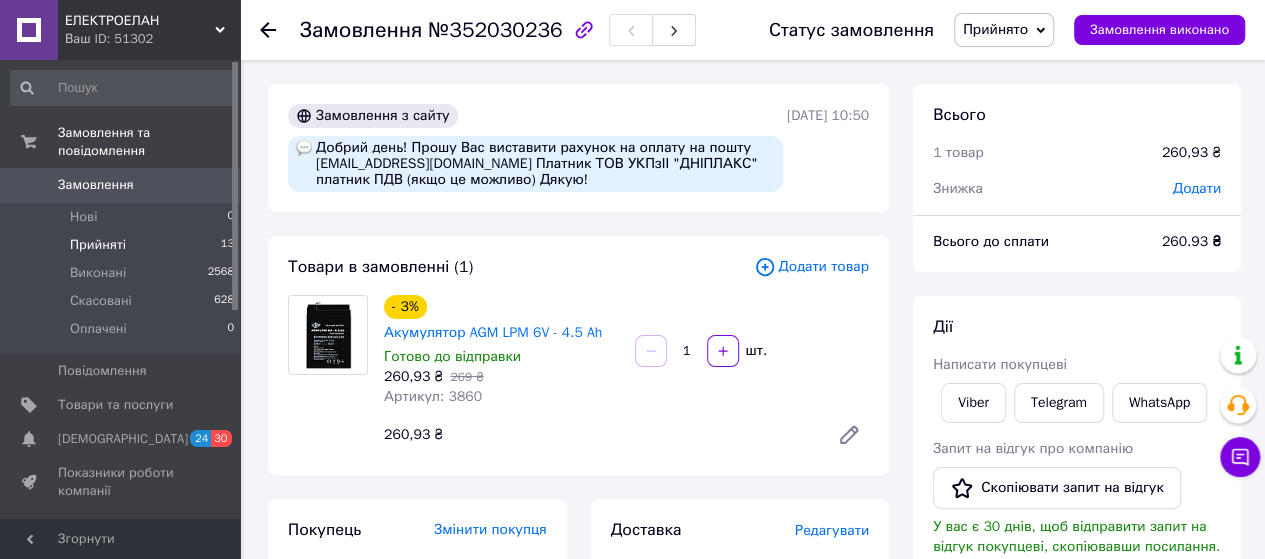 click on "Прийняті" at bounding box center [98, 245] 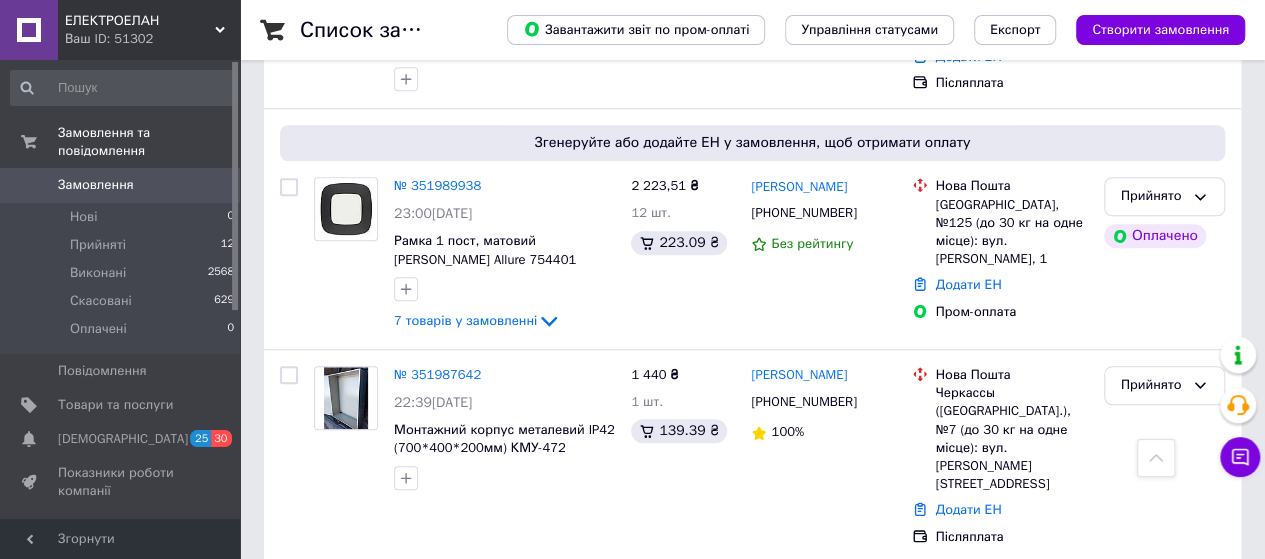 scroll, scrollTop: 900, scrollLeft: 0, axis: vertical 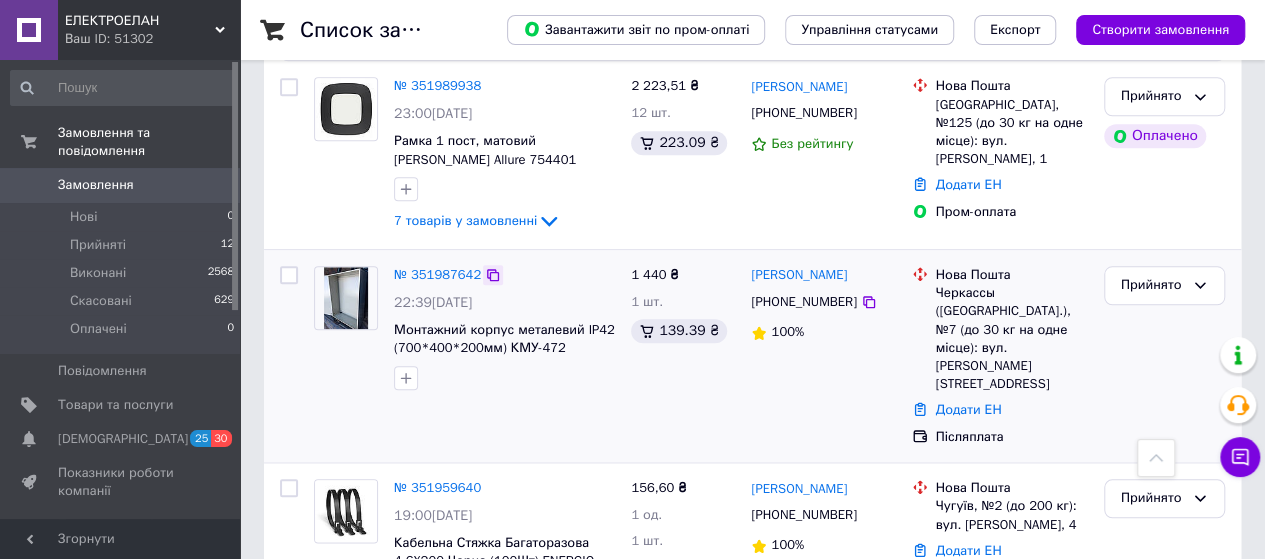 click 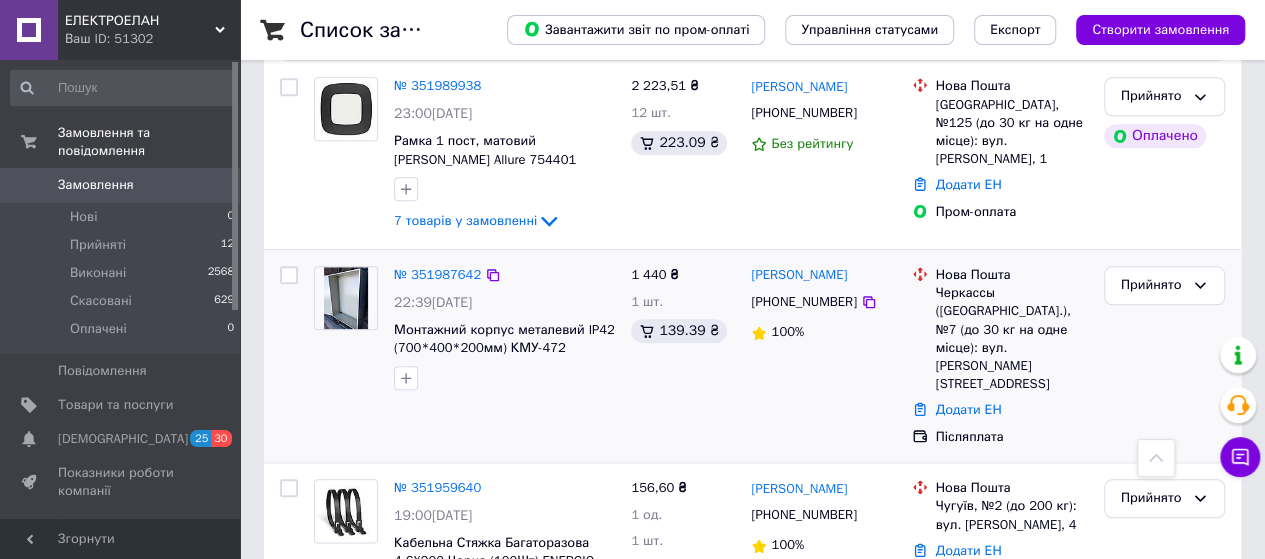 drag, startPoint x: 900, startPoint y: 267, endPoint x: 748, endPoint y: 273, distance: 152.11838 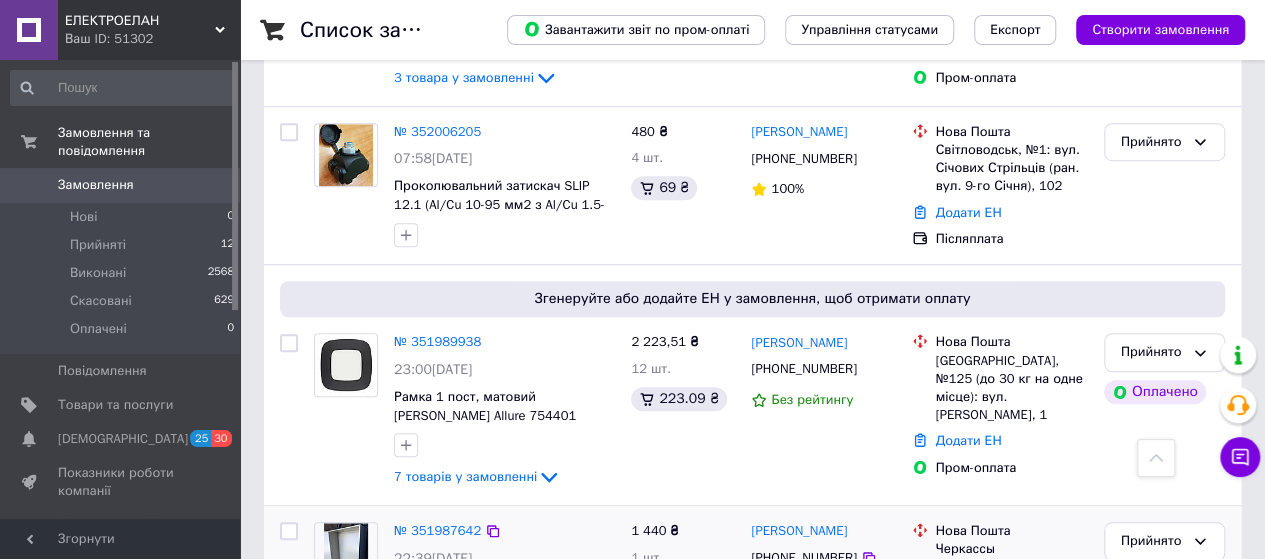 scroll, scrollTop: 600, scrollLeft: 0, axis: vertical 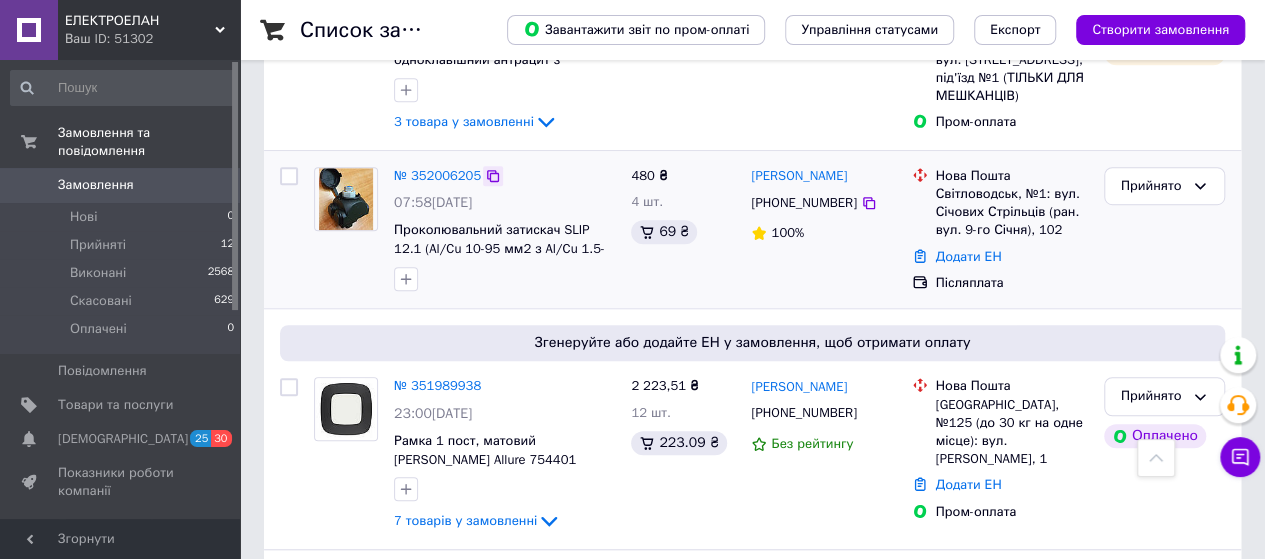 click 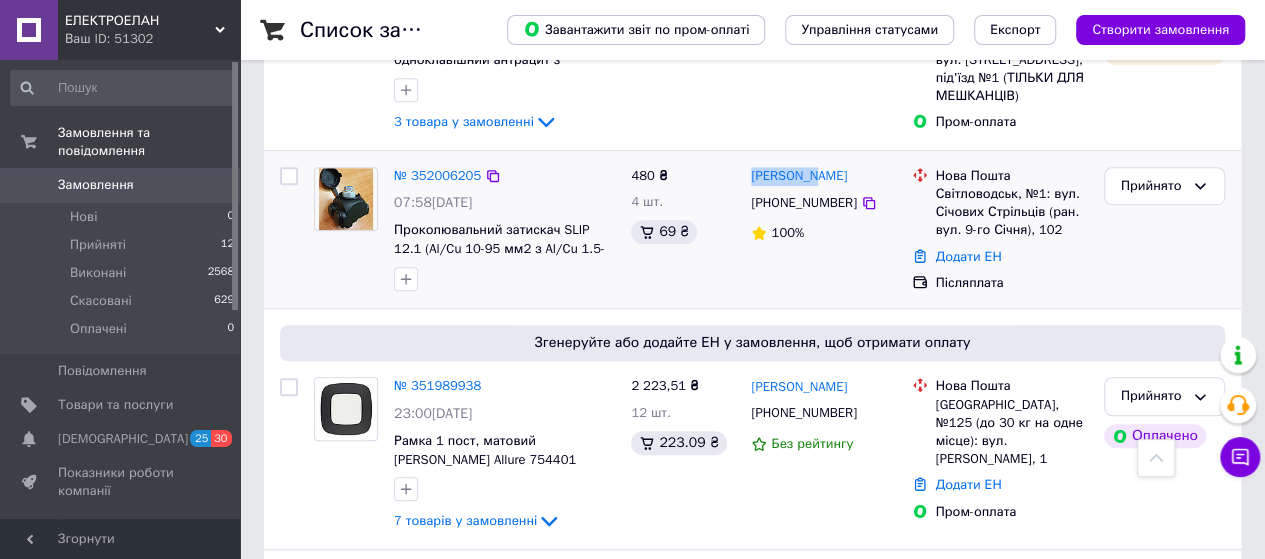 drag, startPoint x: 847, startPoint y: 165, endPoint x: 746, endPoint y: 173, distance: 101.31634 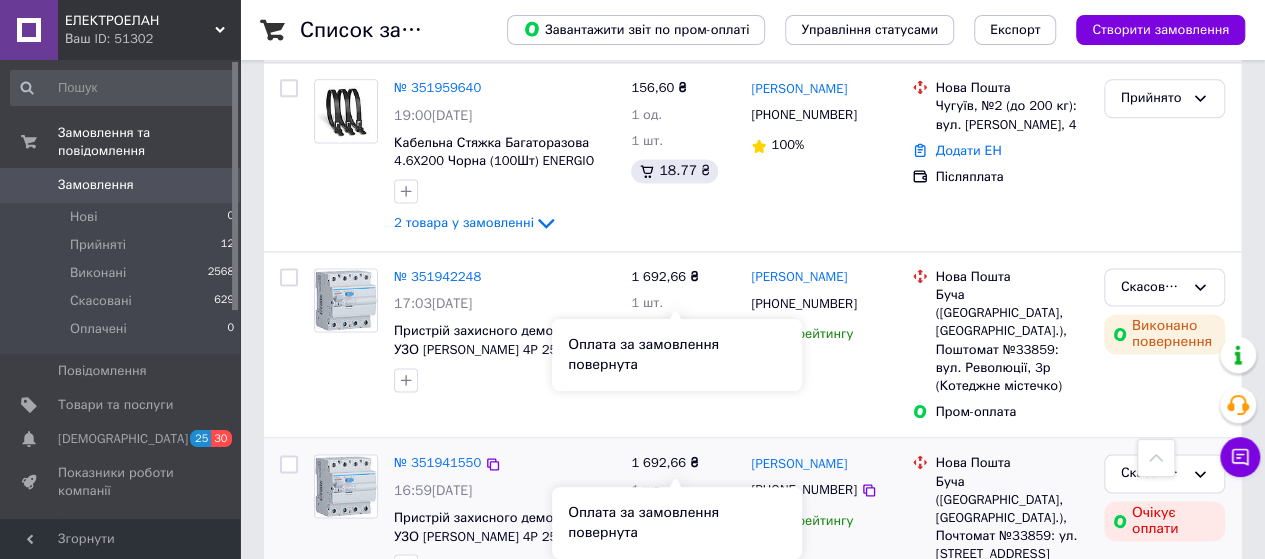 scroll, scrollTop: 1700, scrollLeft: 0, axis: vertical 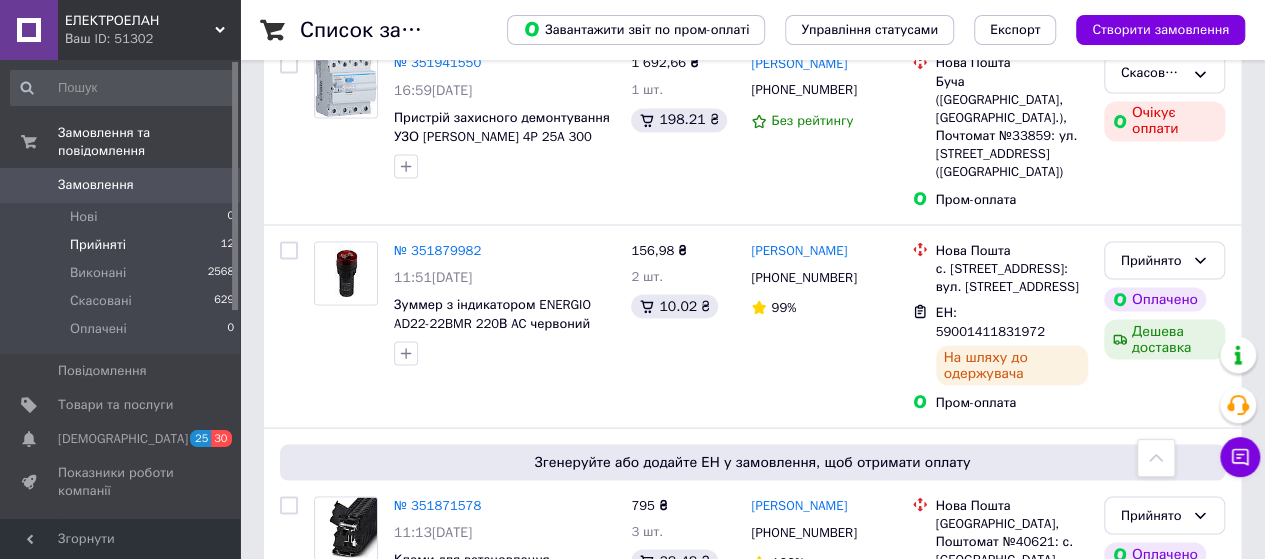 click on "Прийняті" at bounding box center (98, 245) 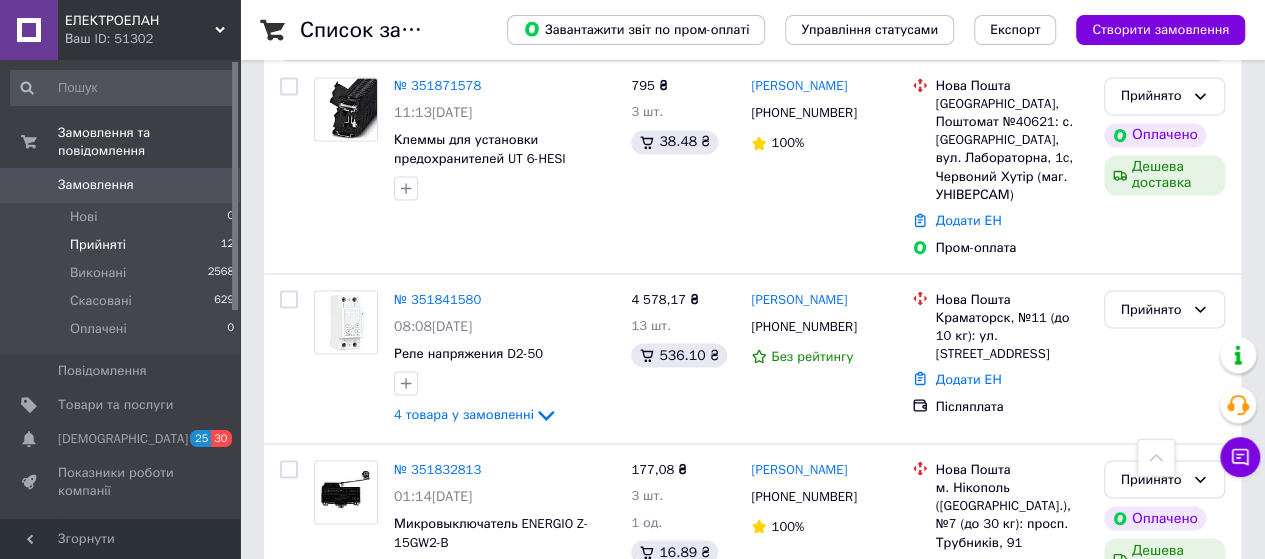 scroll, scrollTop: 1598, scrollLeft: 0, axis: vertical 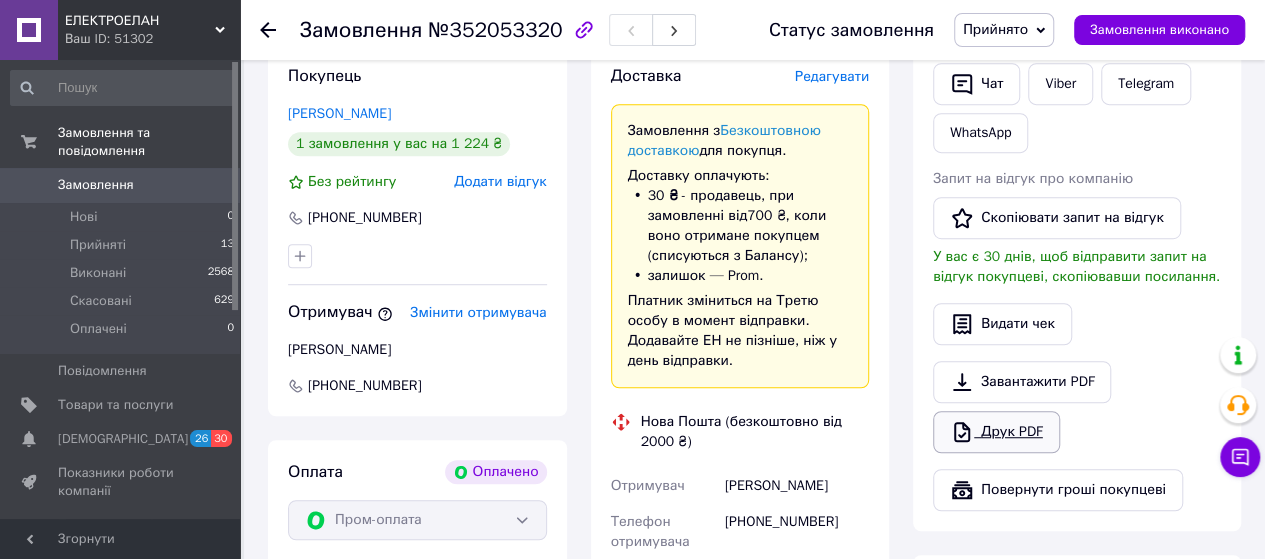click on "Друк PDF" at bounding box center [996, 432] 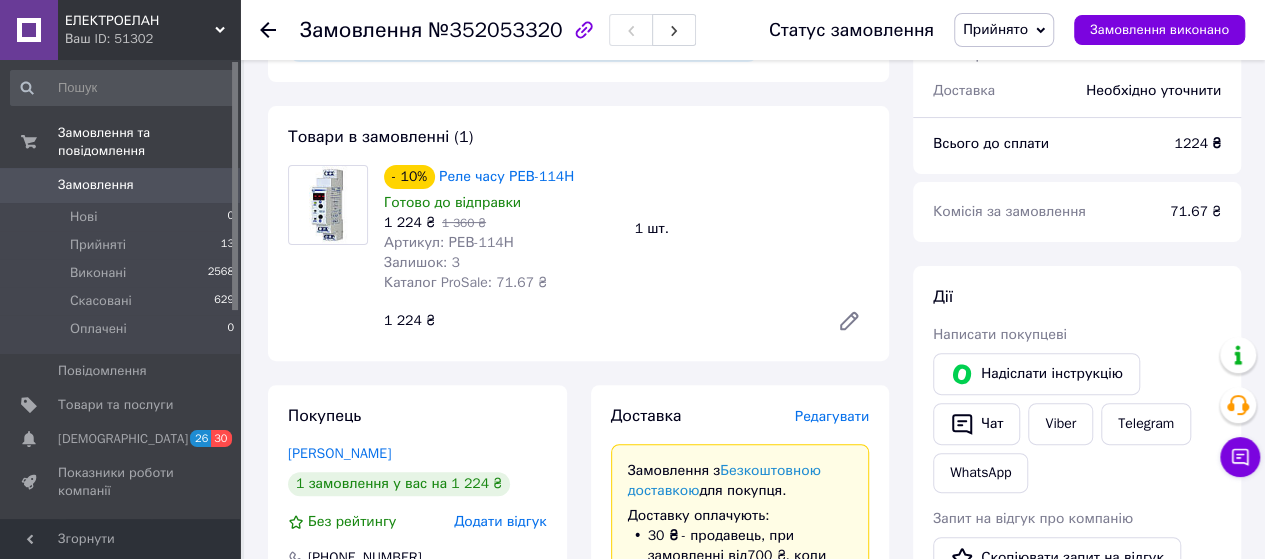 scroll, scrollTop: 0, scrollLeft: 0, axis: both 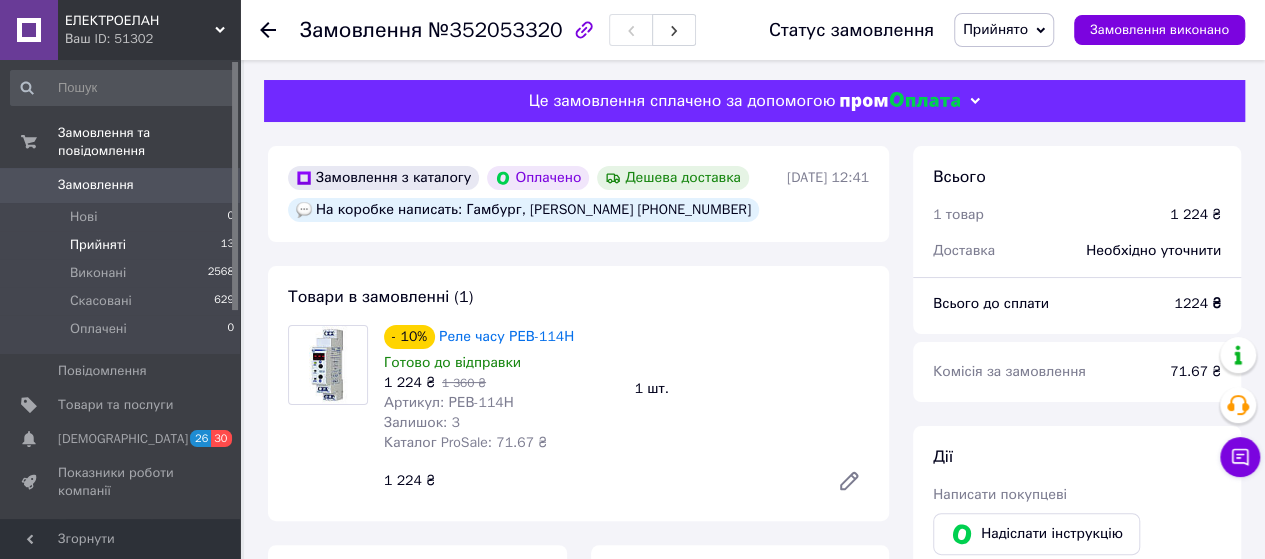 click on "Прийняті" at bounding box center (98, 245) 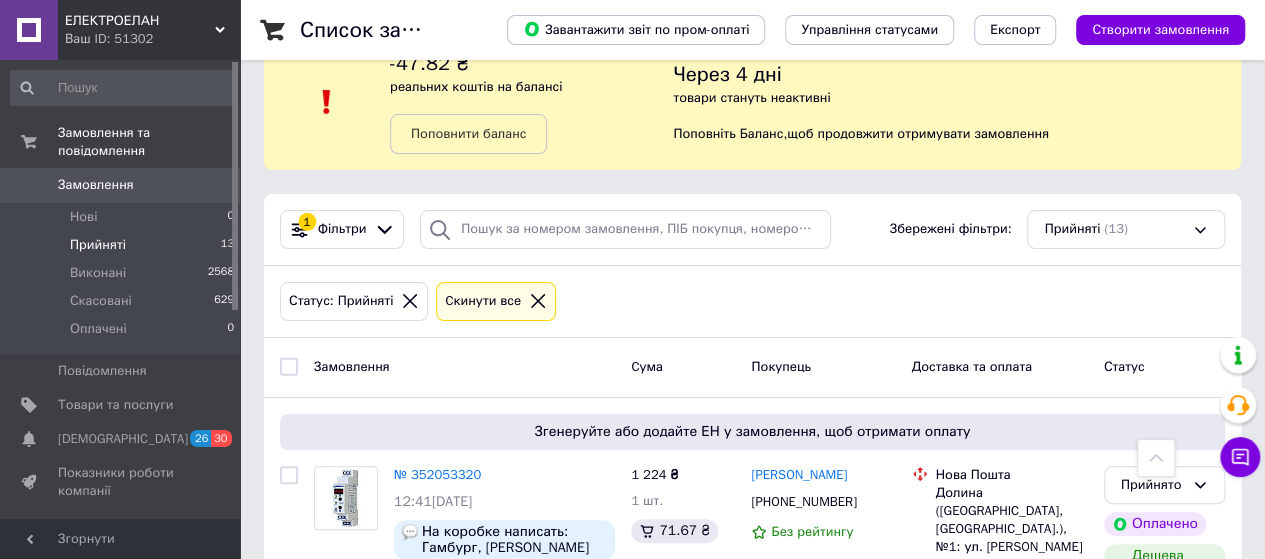 scroll, scrollTop: 0, scrollLeft: 0, axis: both 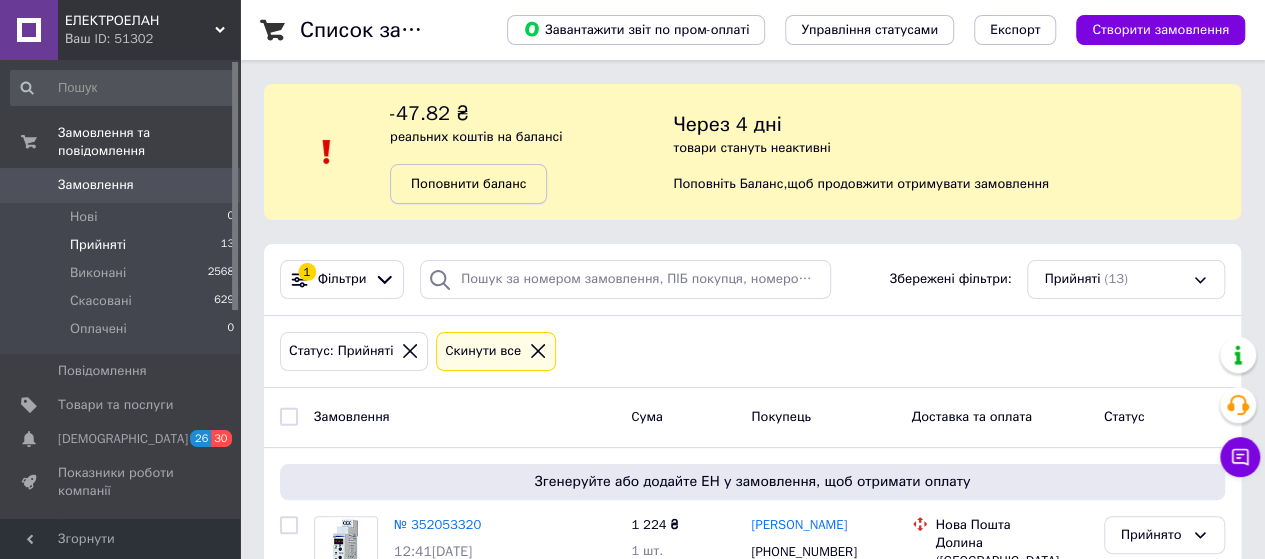 click on "Поповнити баланс" at bounding box center (468, 183) 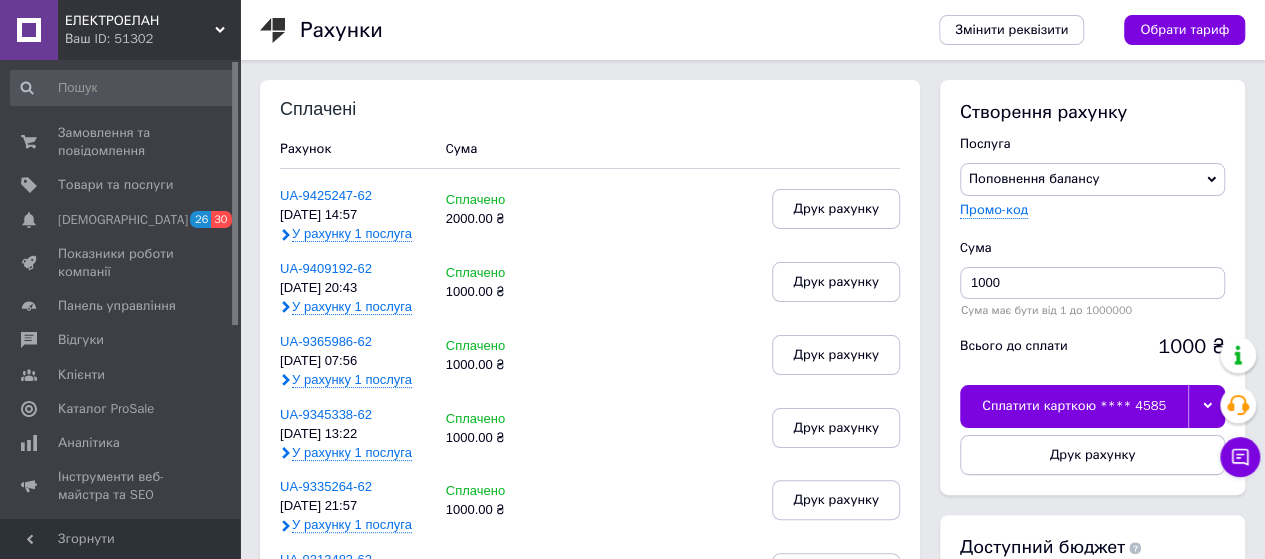 click at bounding box center (1206, 406) 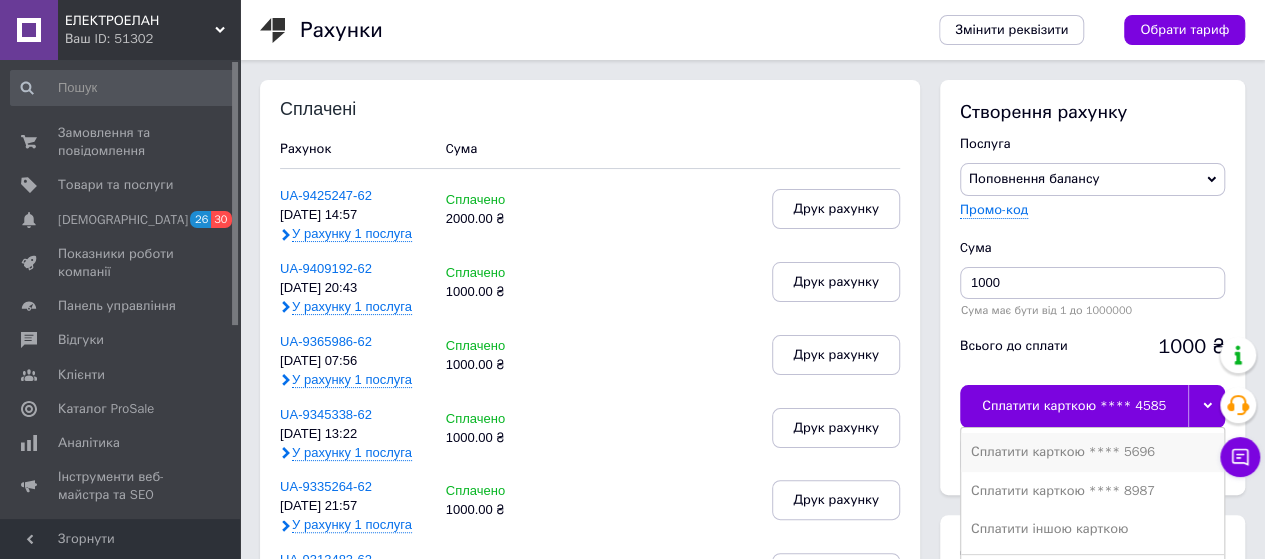 click on "Сплатити карткою  **** 5696" at bounding box center [1092, 452] 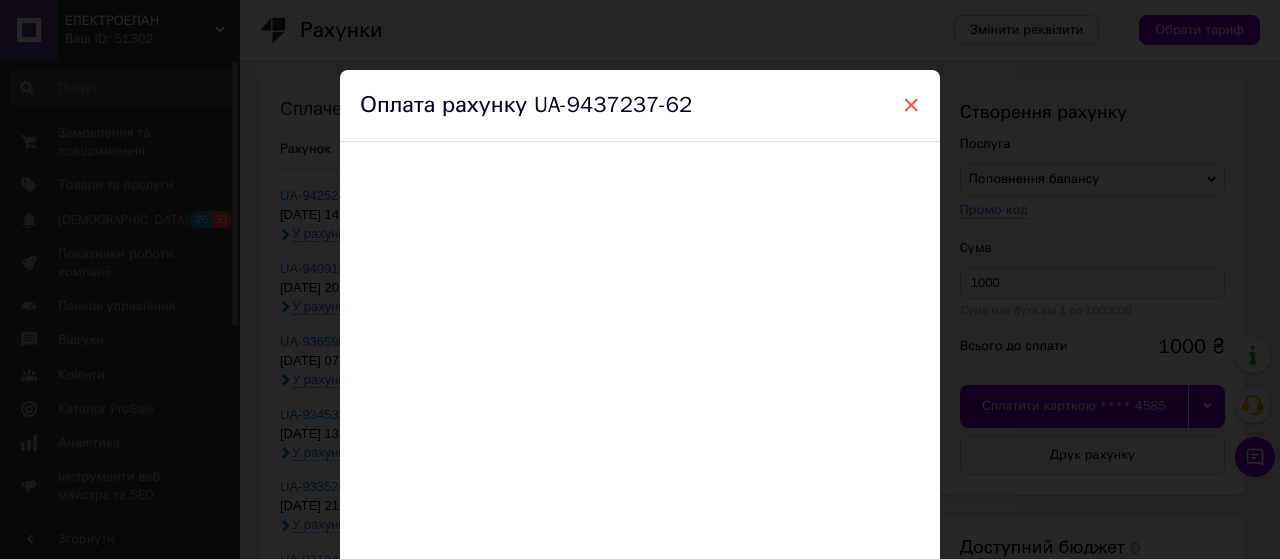 click on "×" at bounding box center (911, 105) 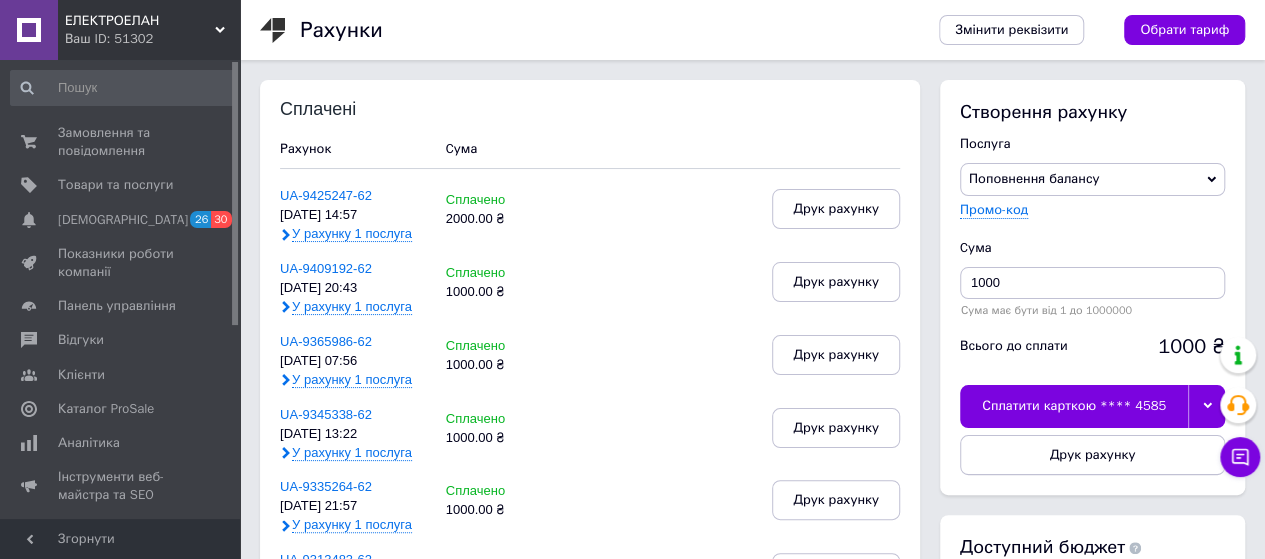 scroll, scrollTop: 100, scrollLeft: 0, axis: vertical 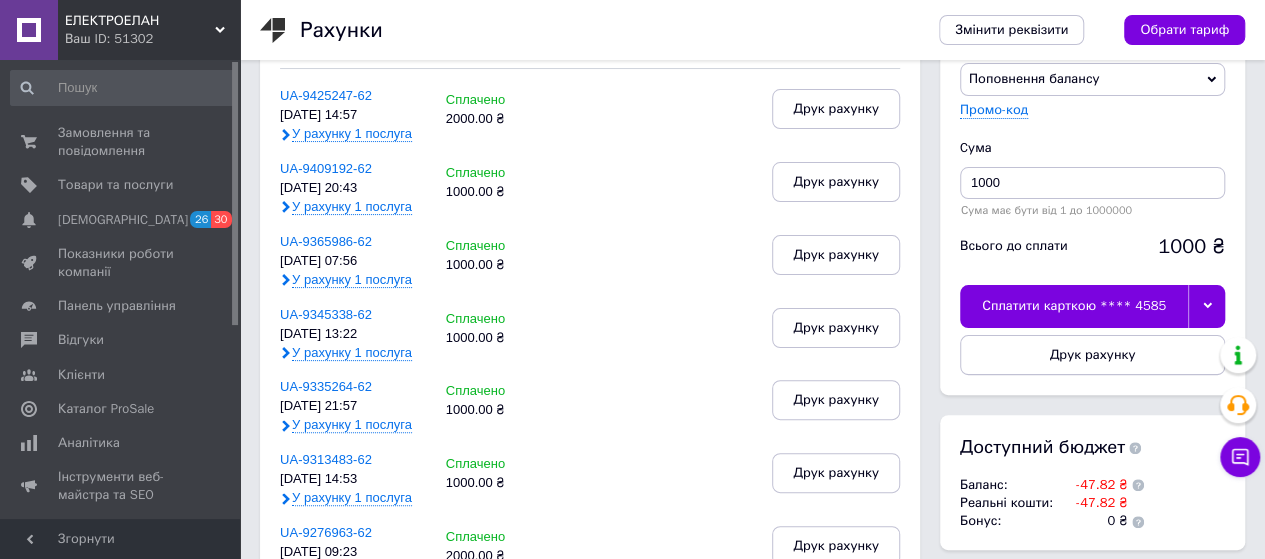 click 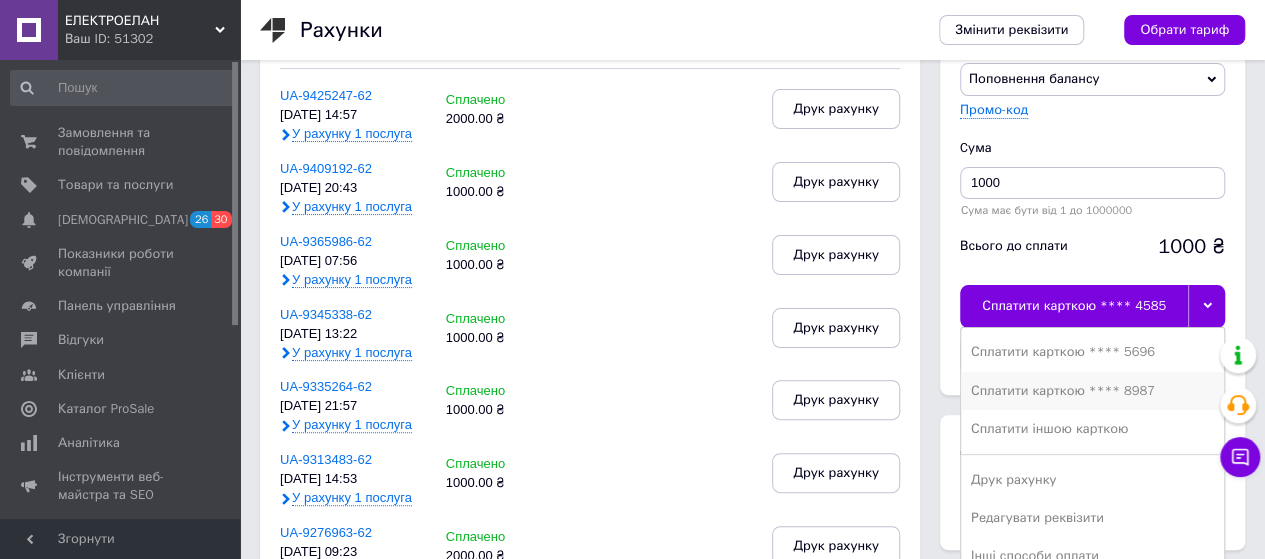 click on "Сплатити карткою  **** 8987" at bounding box center (1092, 391) 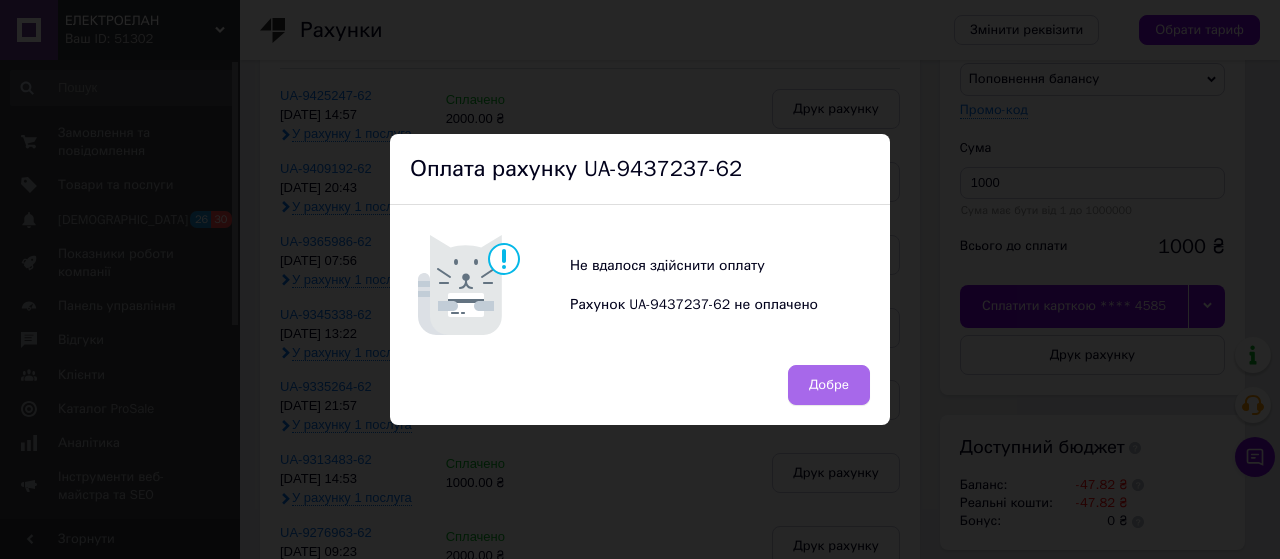 click on "Добре" at bounding box center (829, 385) 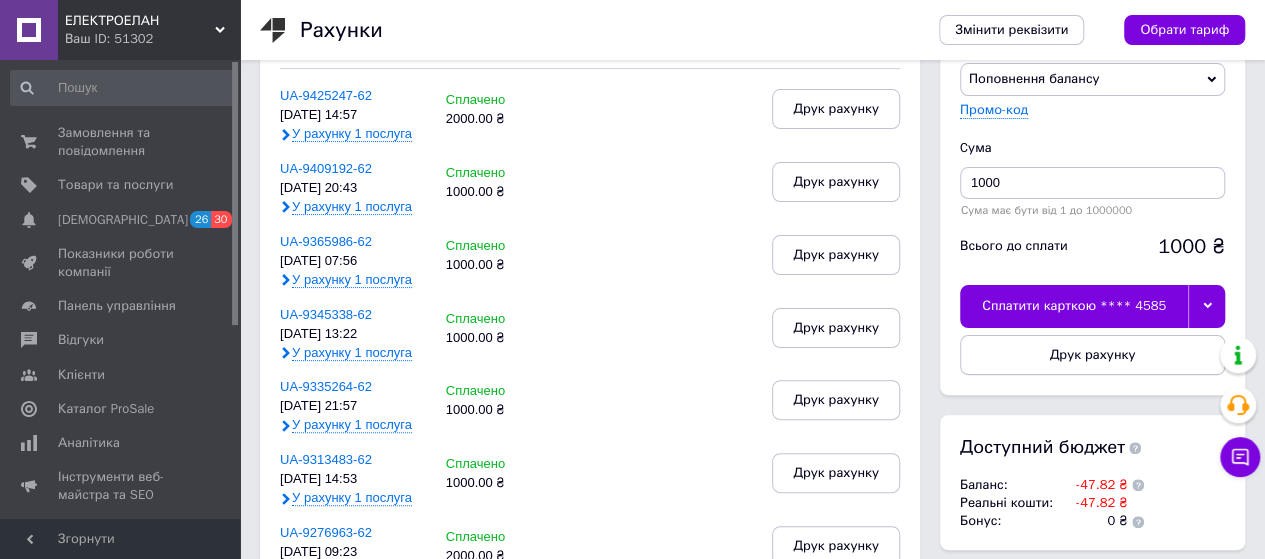 click at bounding box center [1206, 306] 